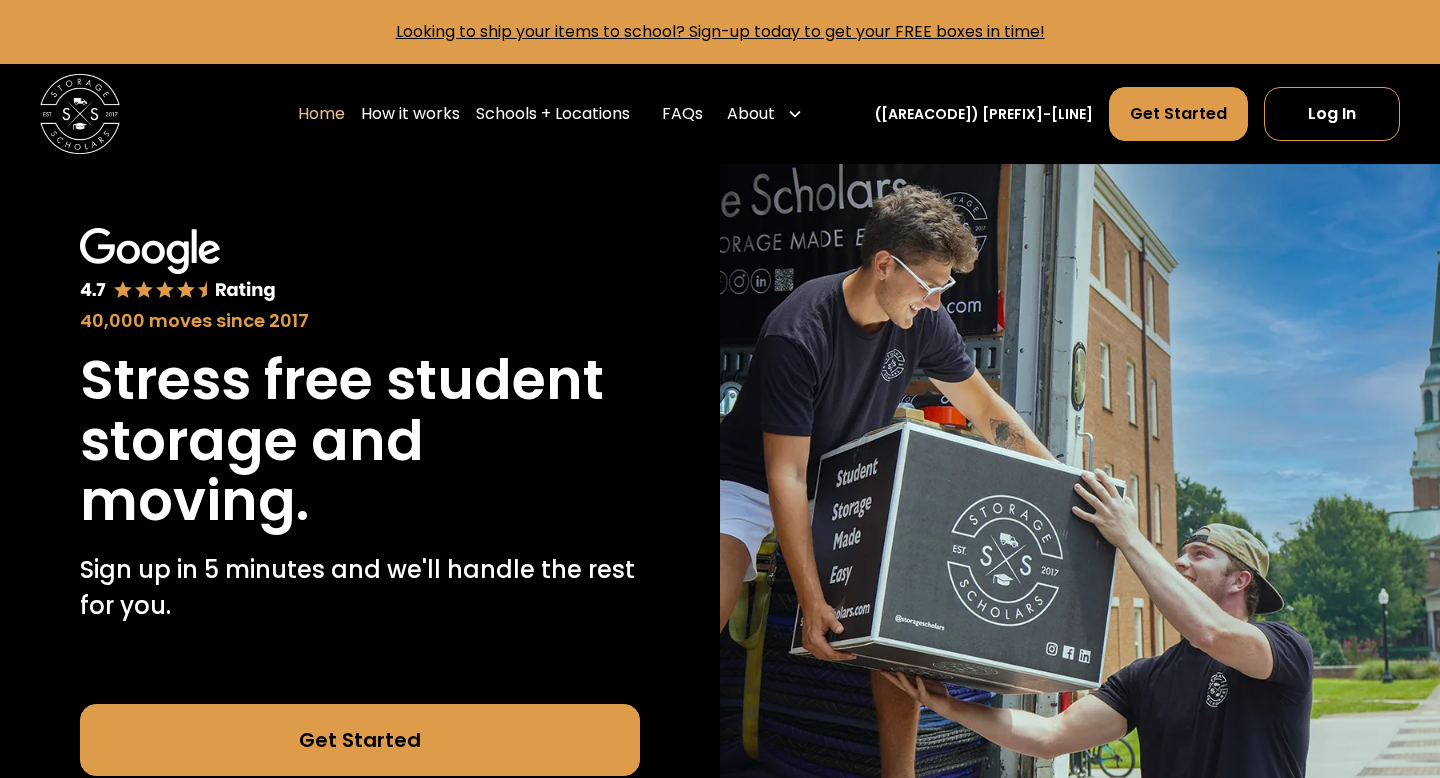 scroll, scrollTop: 0, scrollLeft: 0, axis: both 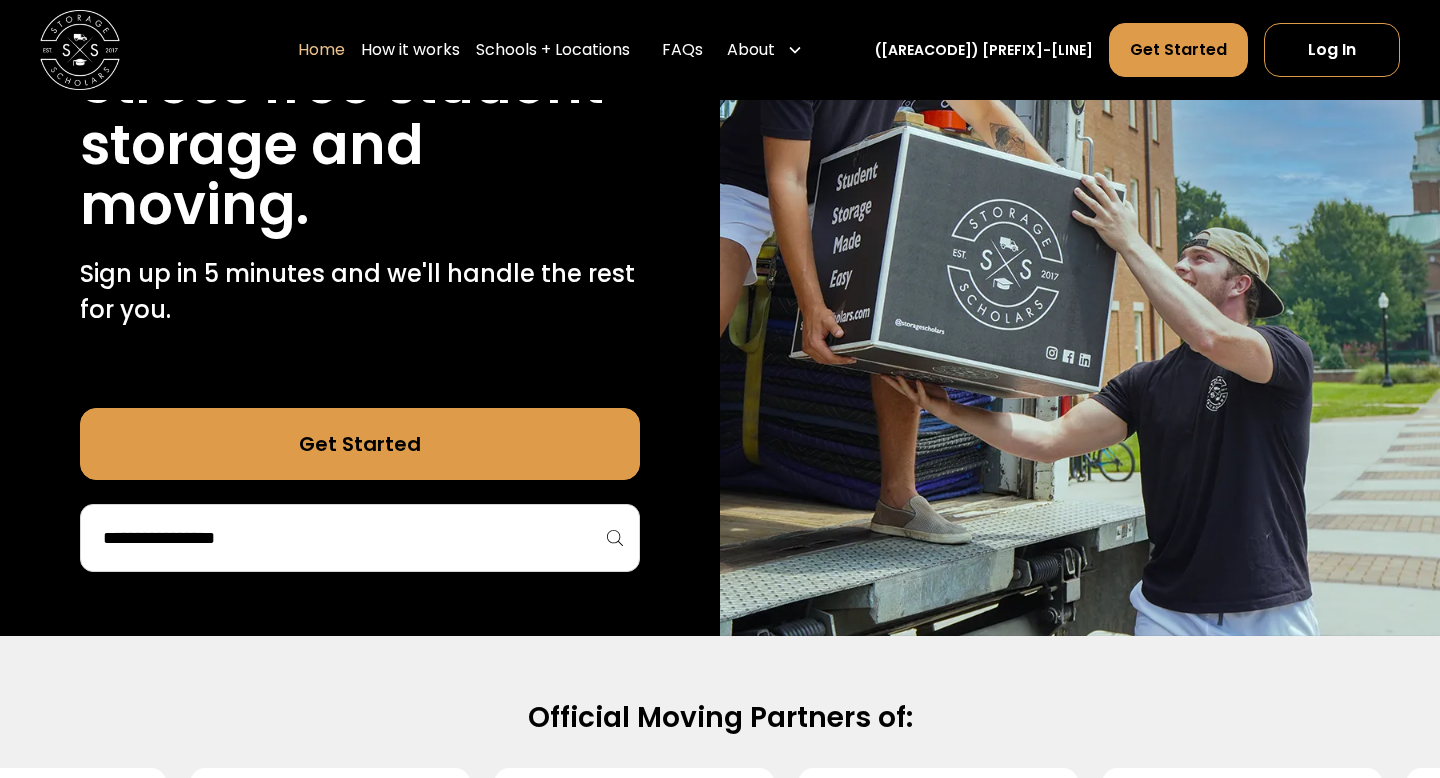 click at bounding box center (360, 538) 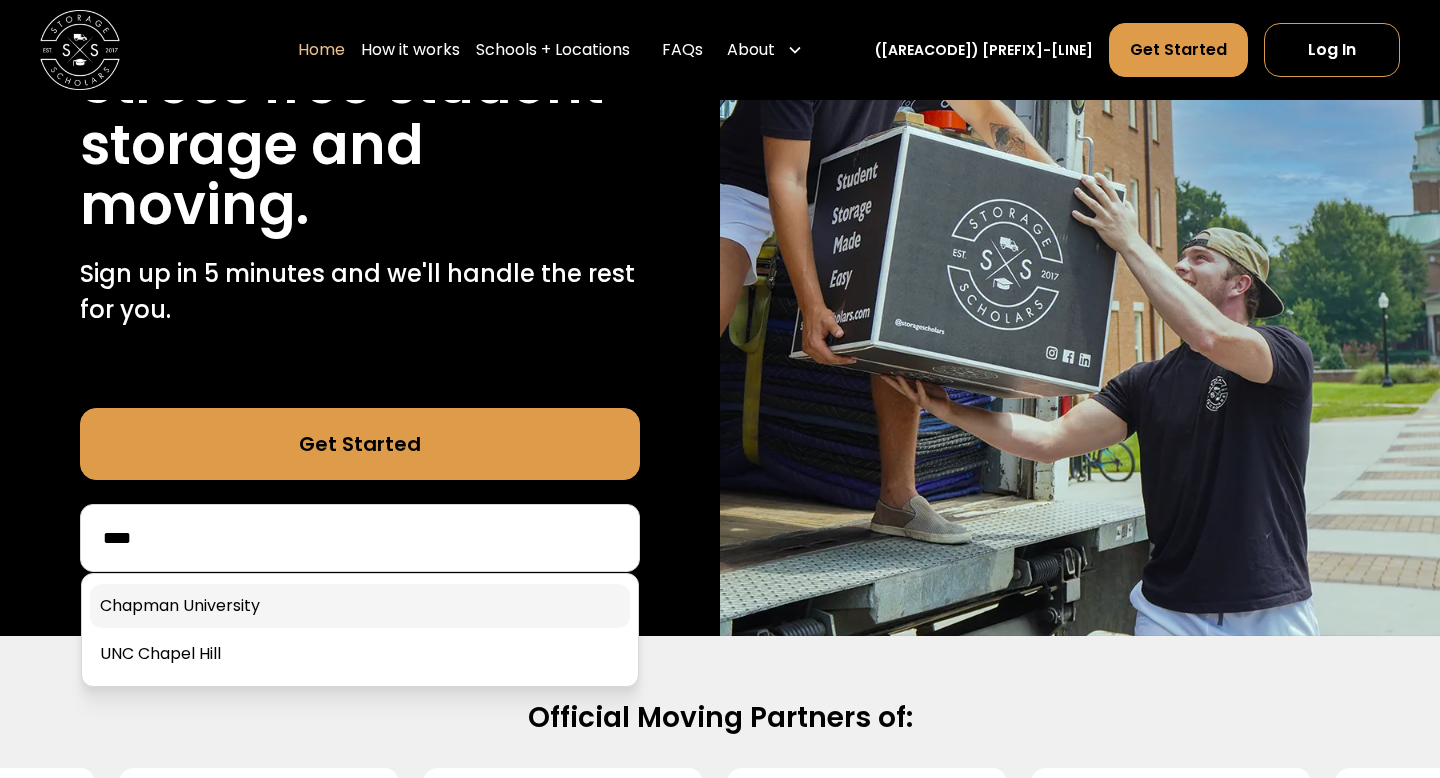 type on "****" 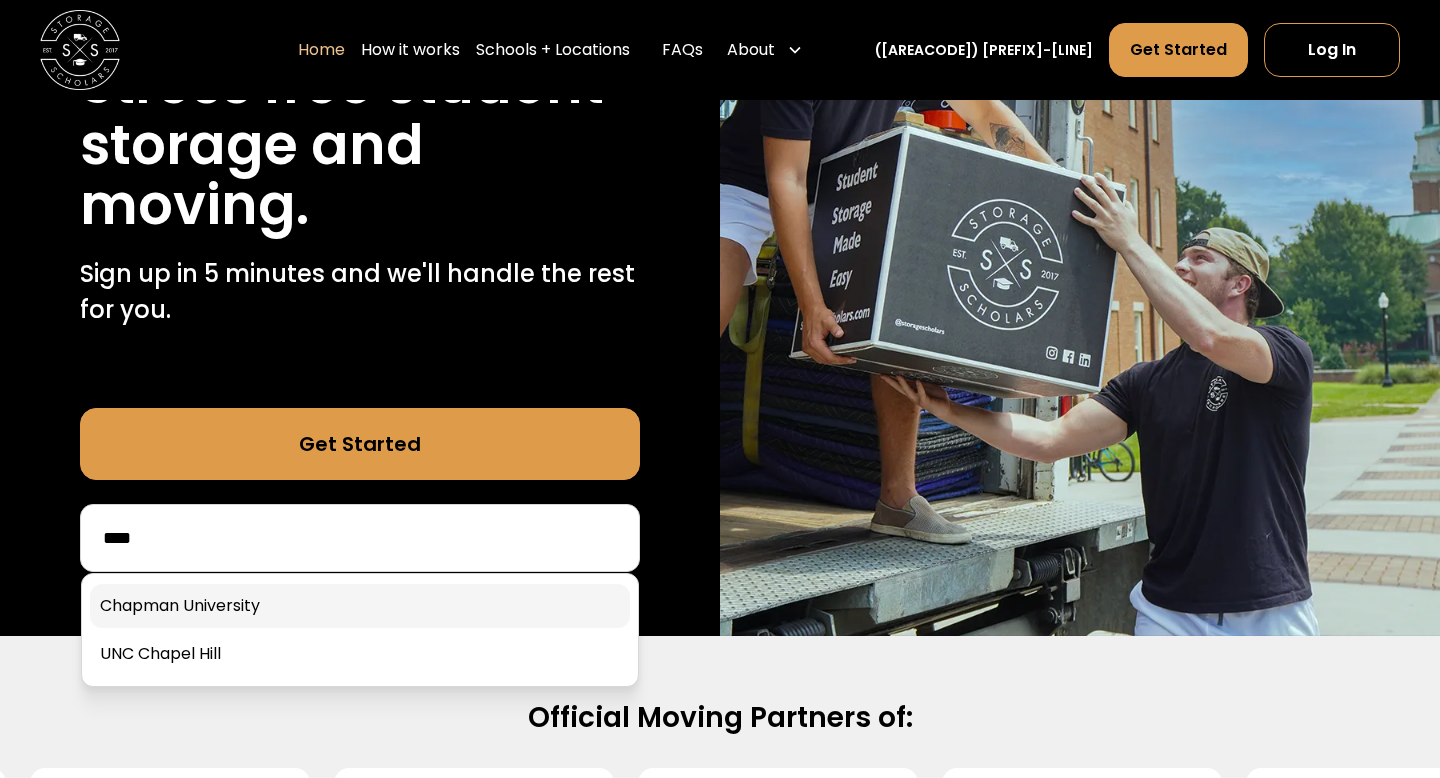 click at bounding box center [360, 606] 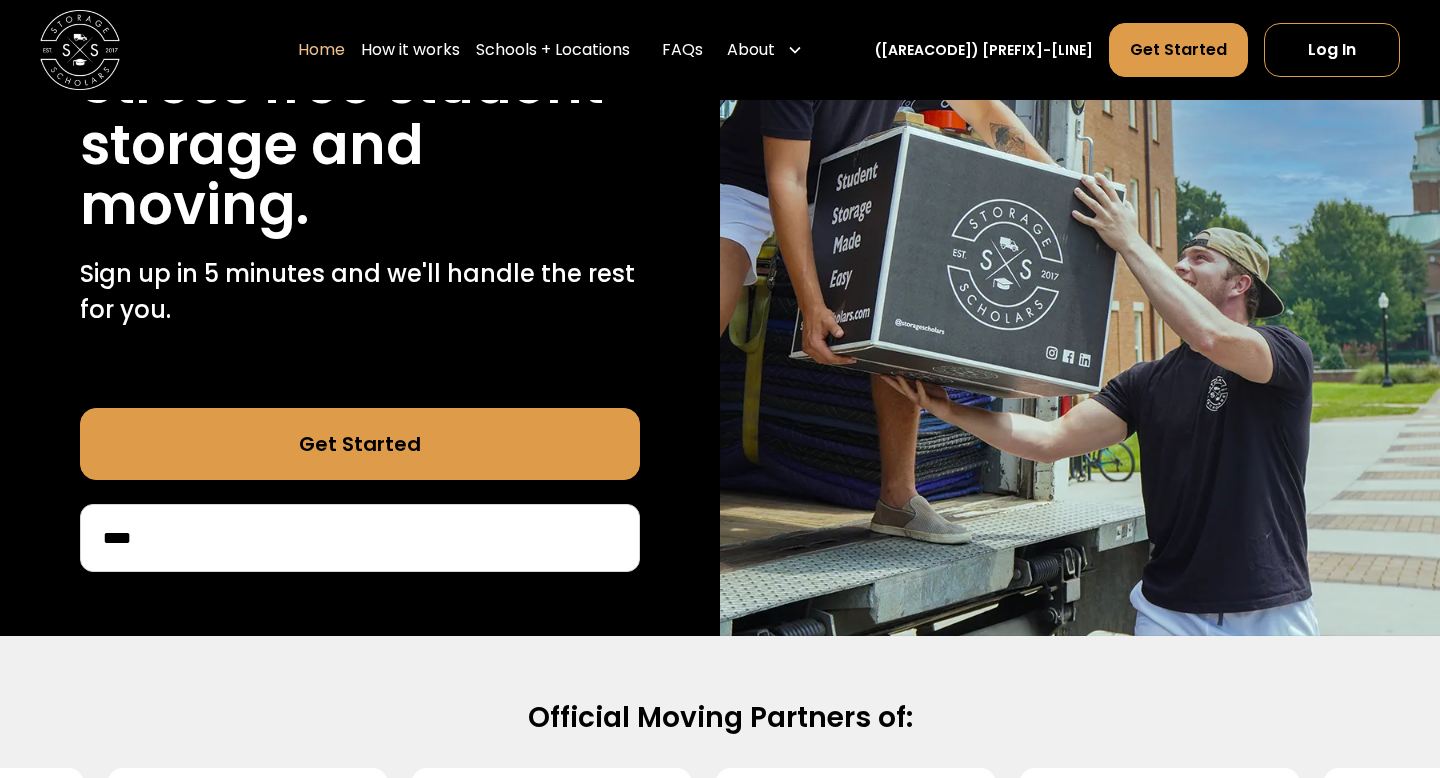 click on "****" at bounding box center [360, 538] 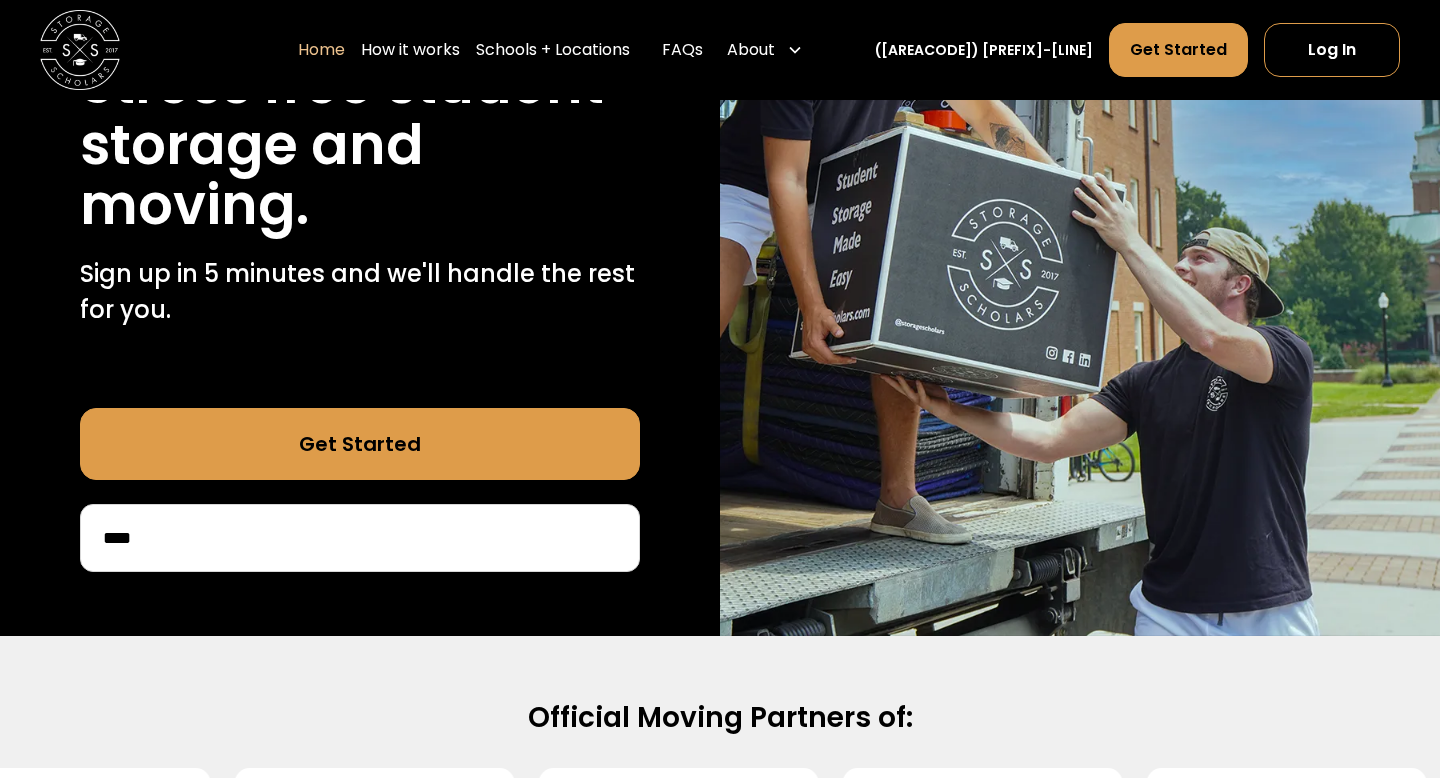click on "****" at bounding box center [360, 538] 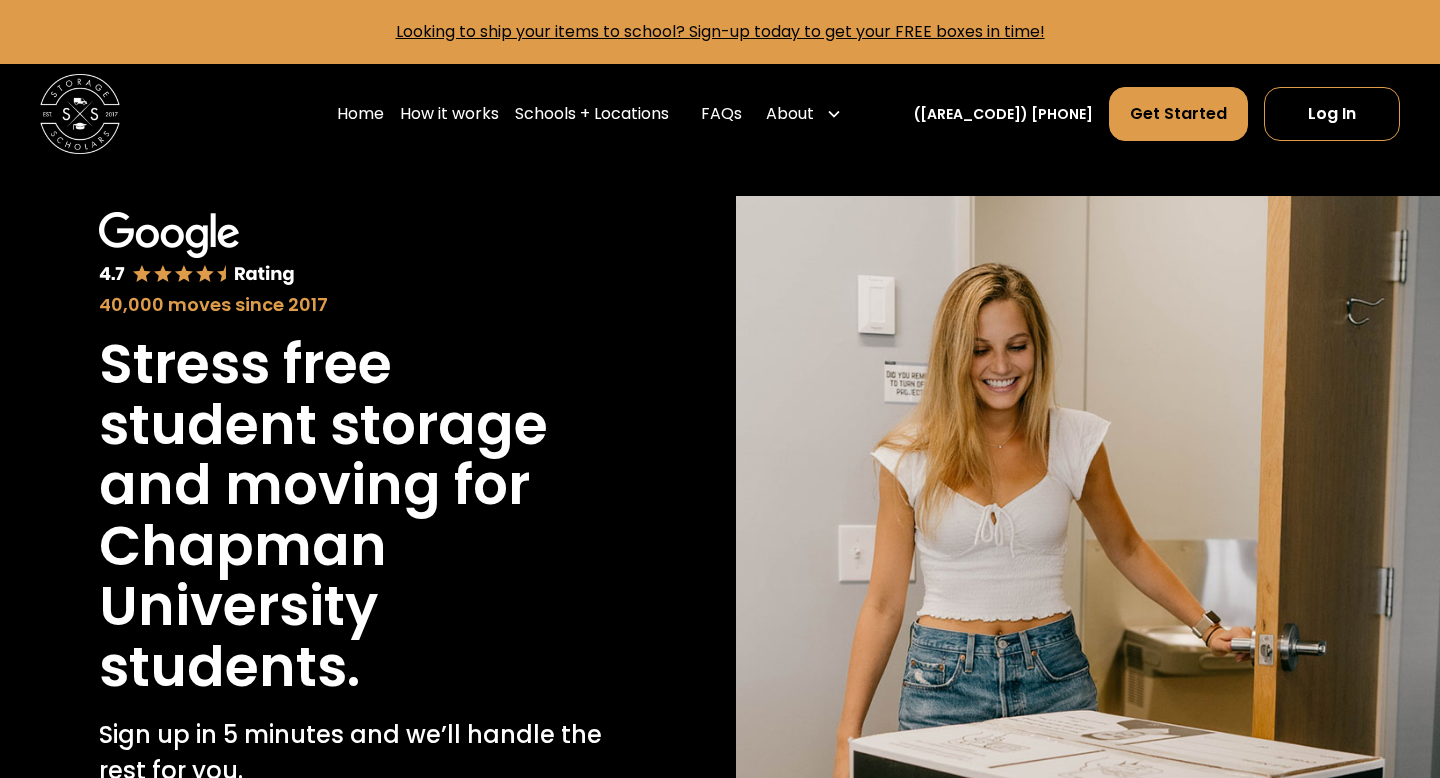 scroll, scrollTop: 0, scrollLeft: 0, axis: both 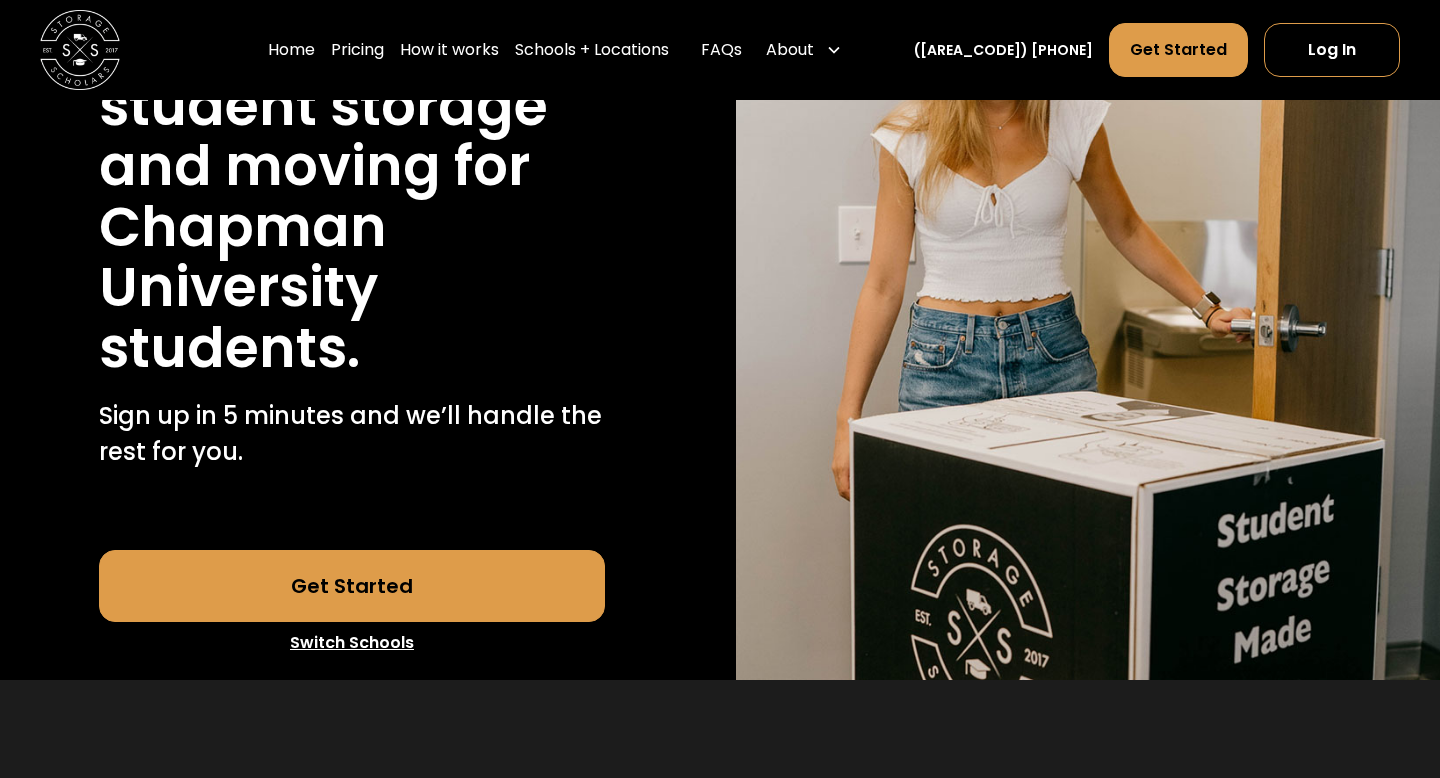 click on "Get Started" at bounding box center (352, 586) 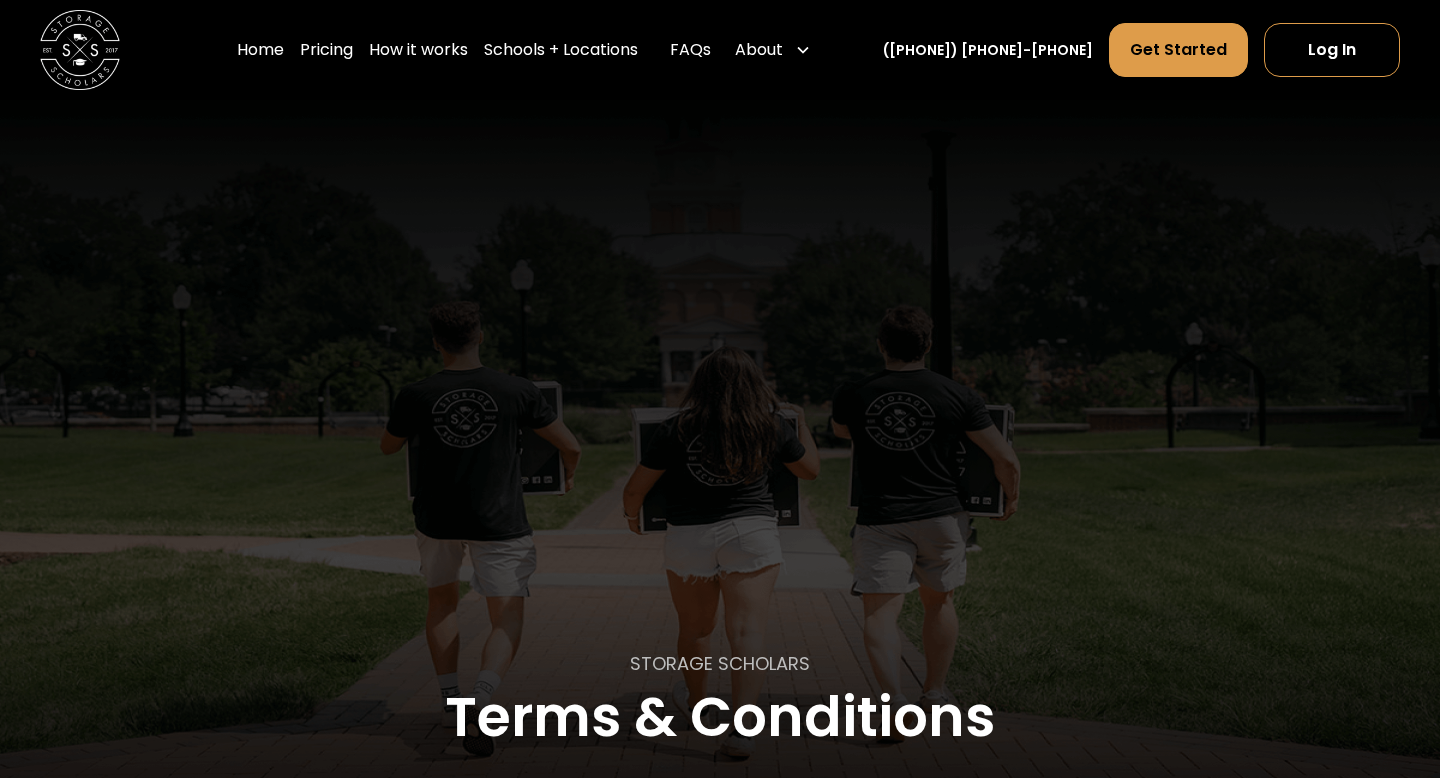 scroll, scrollTop: 0, scrollLeft: 0, axis: both 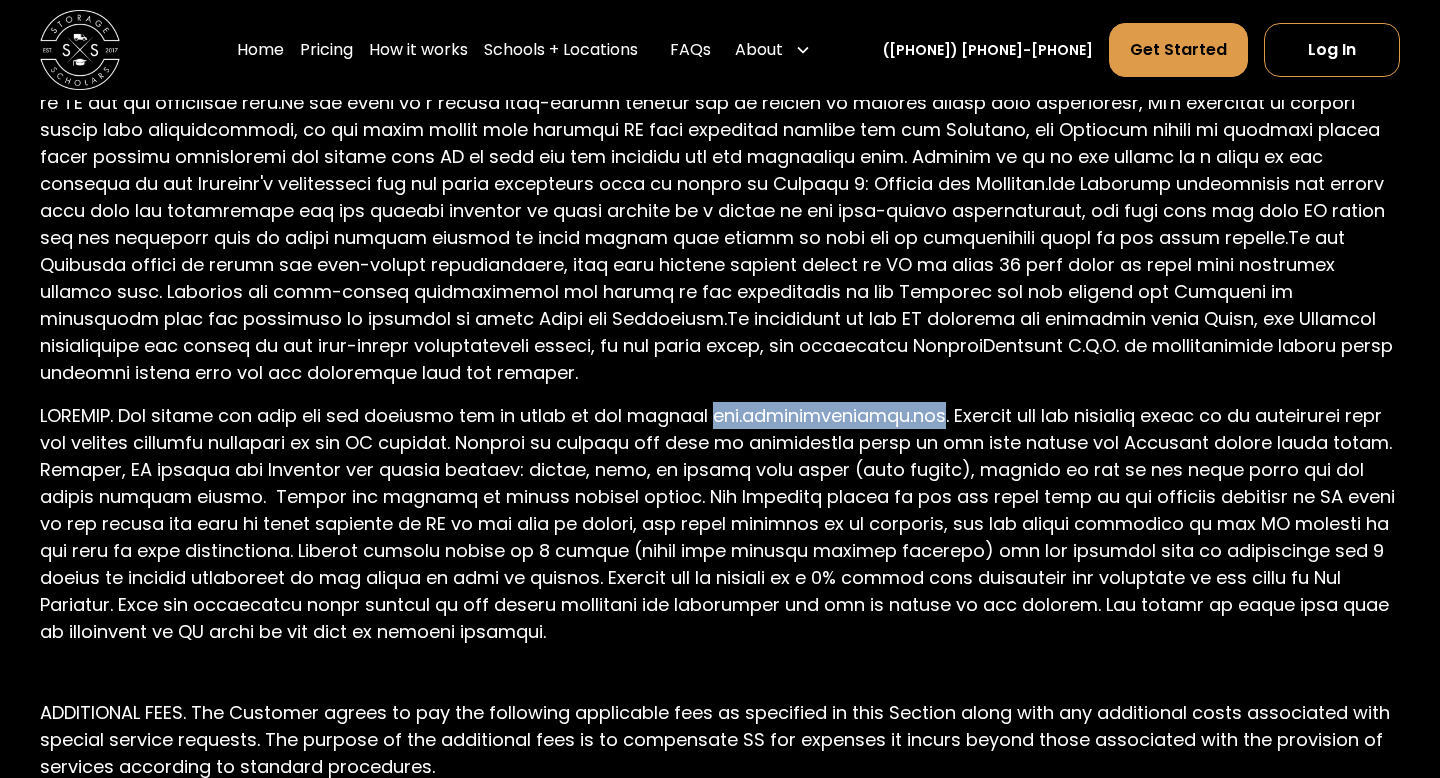 drag, startPoint x: 696, startPoint y: 332, endPoint x: 934, endPoint y: 320, distance: 238.30232 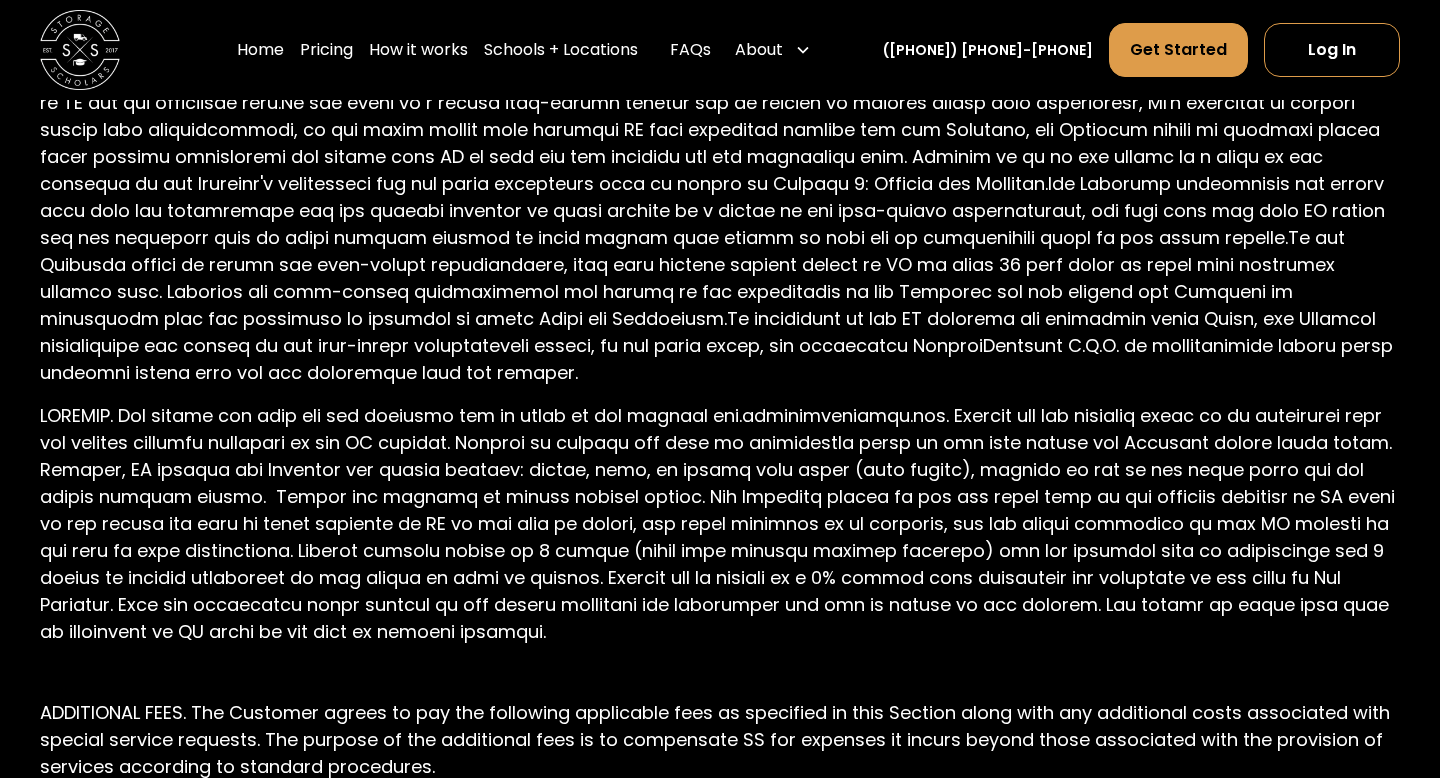 click on "ADDITIONAL FEES. The Customer agrees to pay the following applicable fees as specified in this Section along with any additional costs associated with special service requests. The purpose of the additional fees is to compensate SS for expenses it incurs beyond those associated with the provision of services according to standard procedures. REFUND POLICY.  1.Registration Refund:  Refunds will not be given once a supply kit is processed for shipping and must be requested within 30 days of universities last complimentary date. 2. Special Move Request Refund. Special move requests will only be refunded if the request for cancellation happens with at least 72 hours notice of the requested move date. 3.Supply Kit Refund. Refunds for additional supply kits will only be refunded if the request for cancellation happens prior to shipment processing. Same day cancellation will not be allowed. ‍" at bounding box center (720, 915) 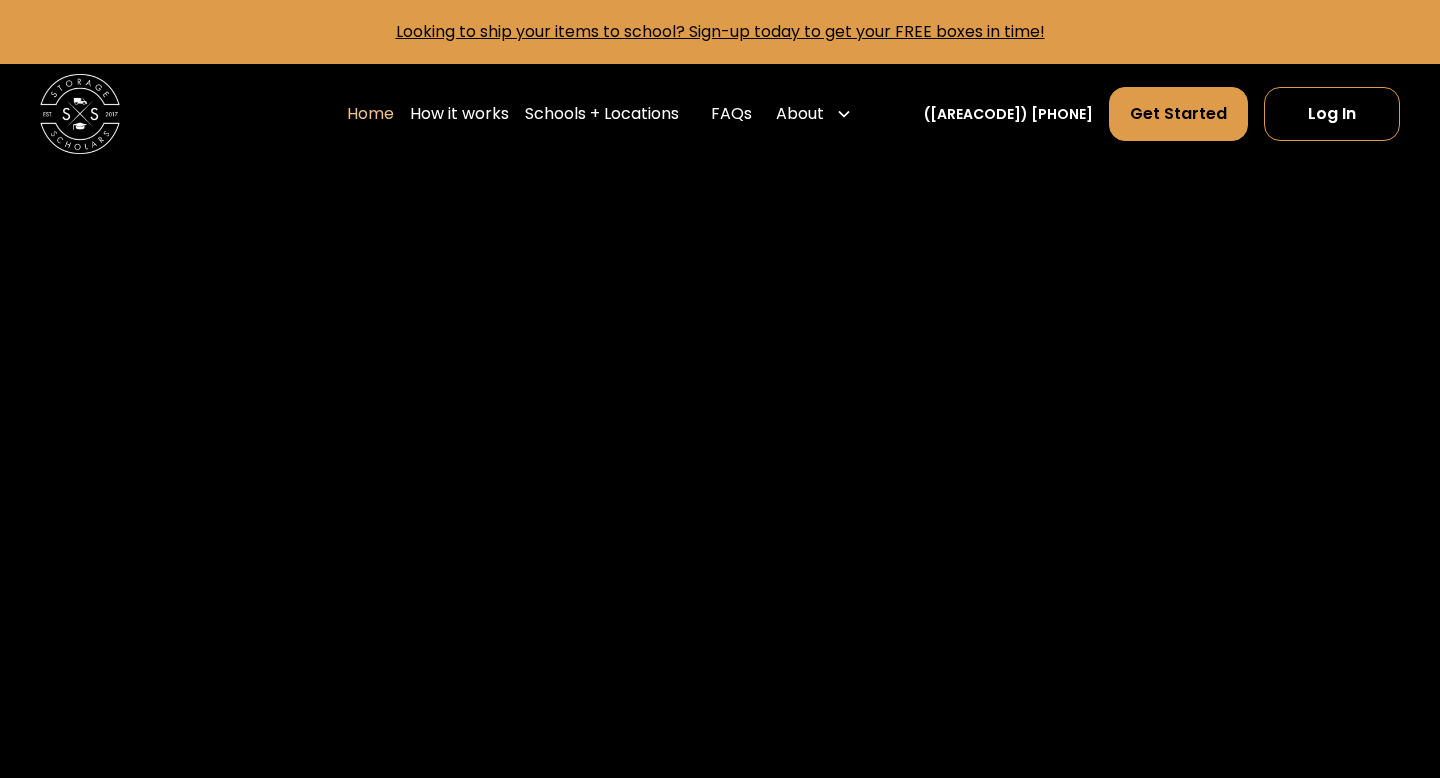 scroll, scrollTop: 0, scrollLeft: 0, axis: both 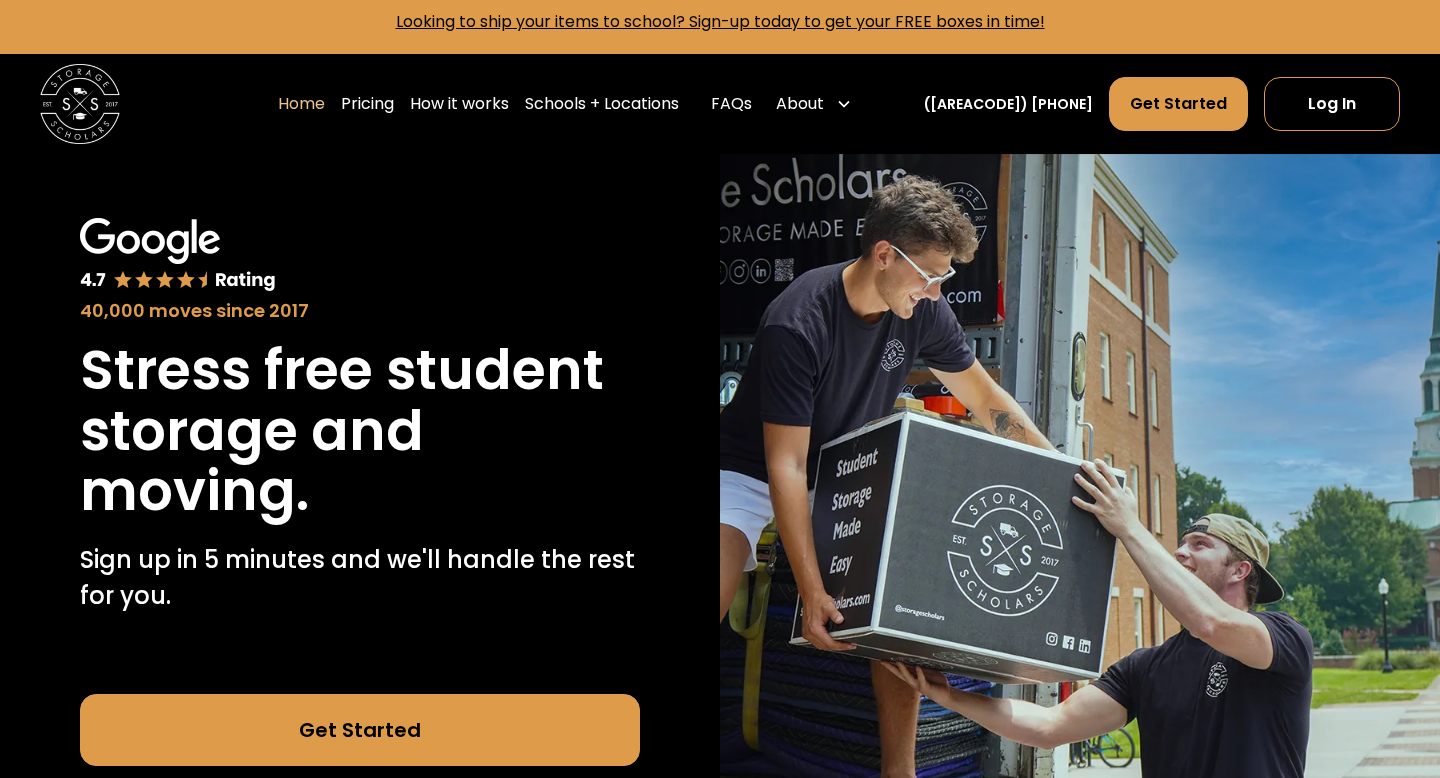 click on "Home Pricing How it works Schools + Locations Local Moving Apartment Moving Get a Quote FAQs About
About Us How To Pack Testimonials Careers Blog ([AREACODE]) [PHONE] Get Started Log In" at bounding box center [720, 104] 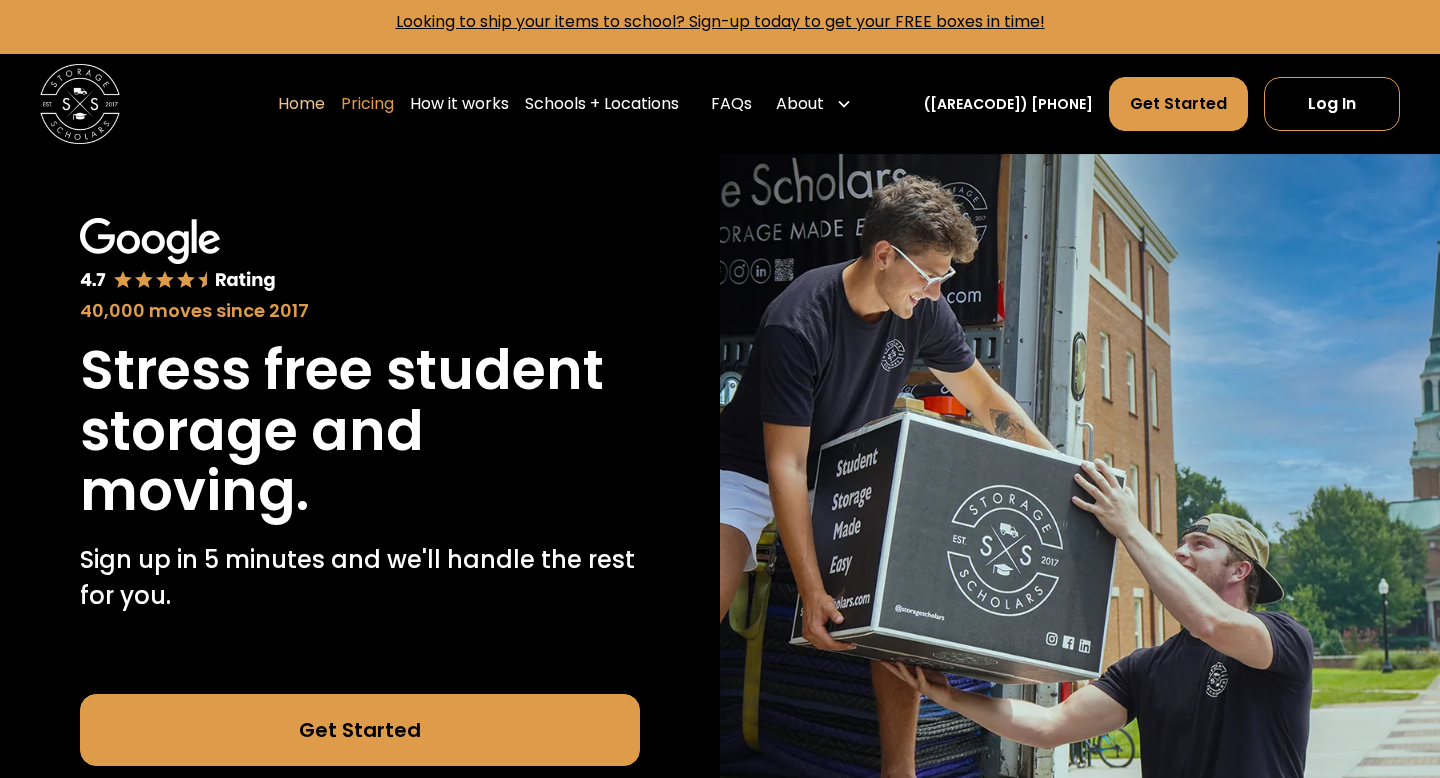 click on "Pricing" at bounding box center (367, 104) 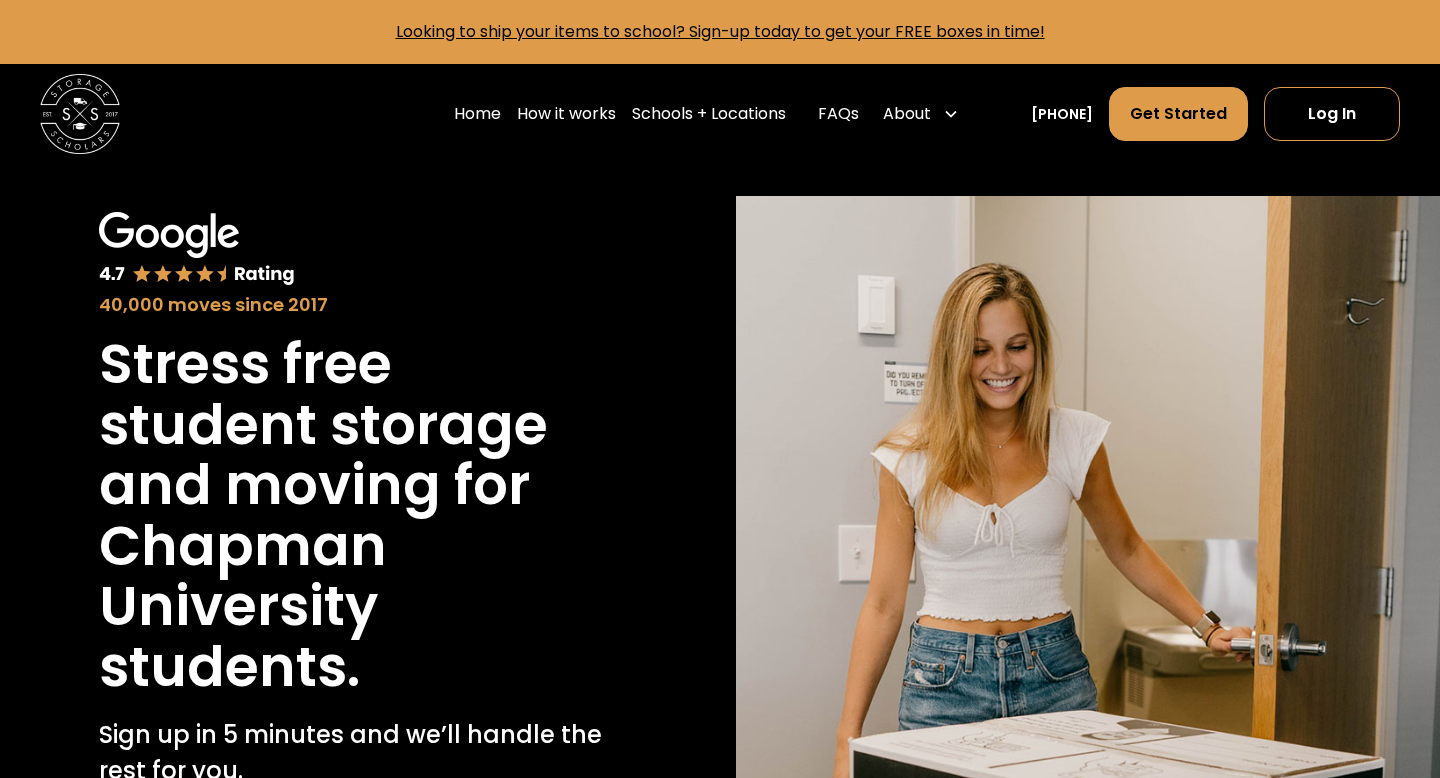 scroll, scrollTop: 0, scrollLeft: 0, axis: both 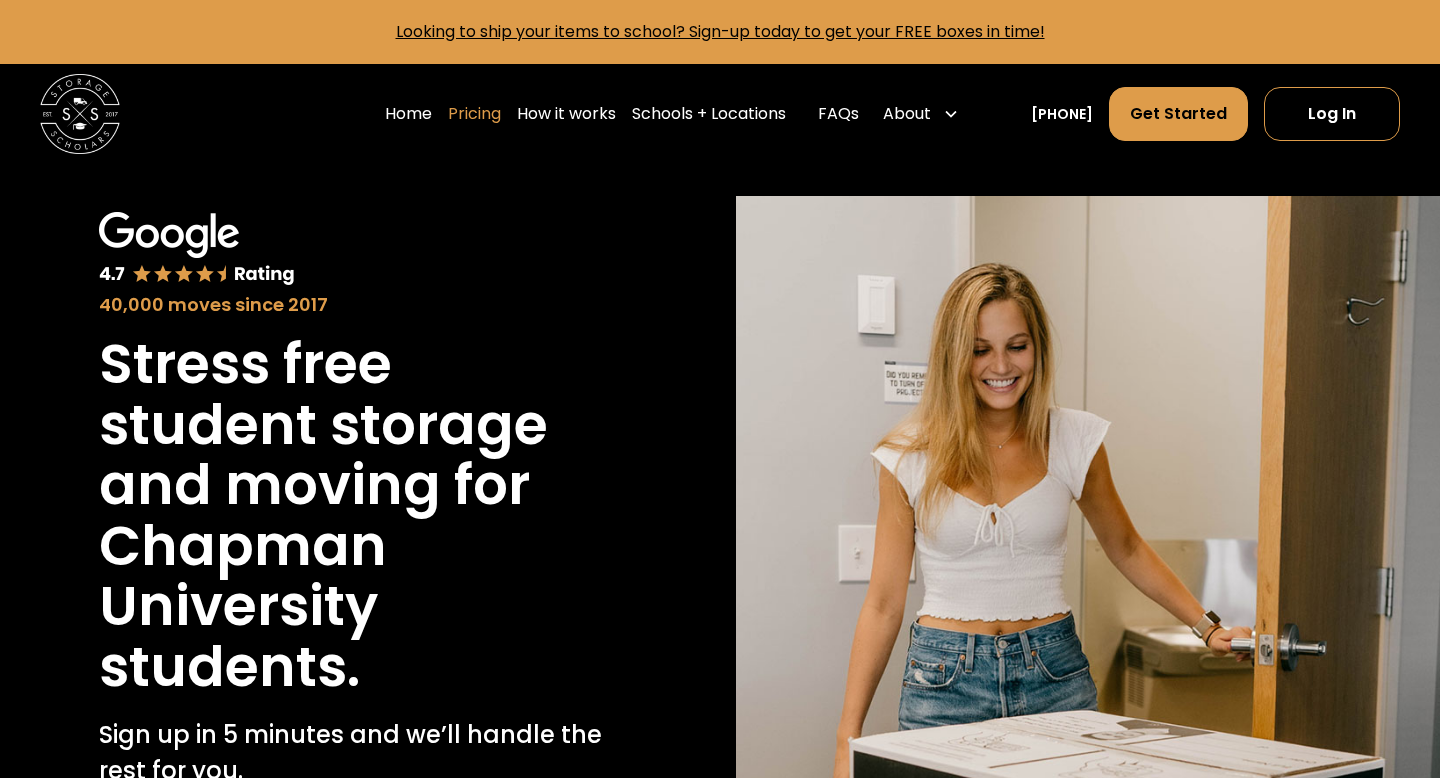 click on "Pricing" at bounding box center (474, 114) 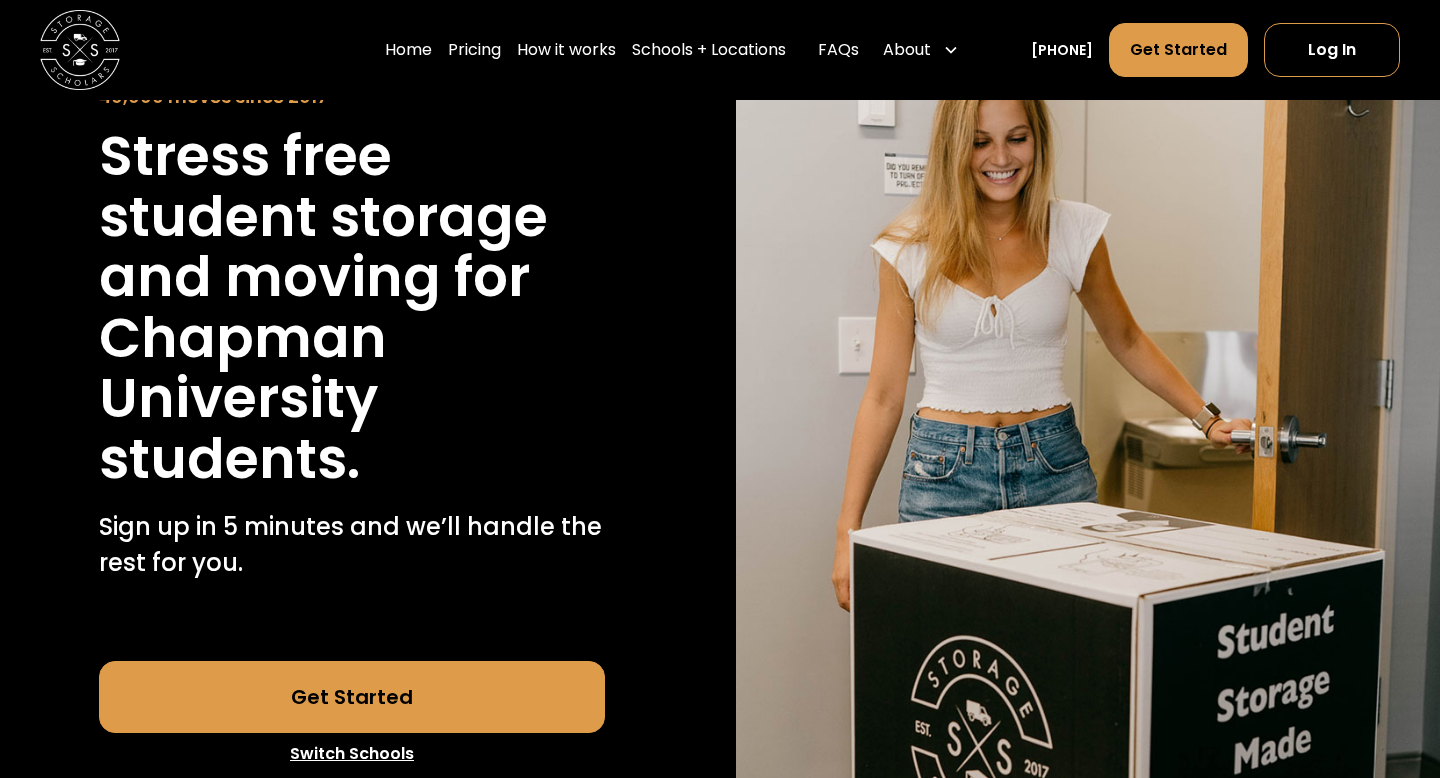scroll, scrollTop: 0, scrollLeft: 0, axis: both 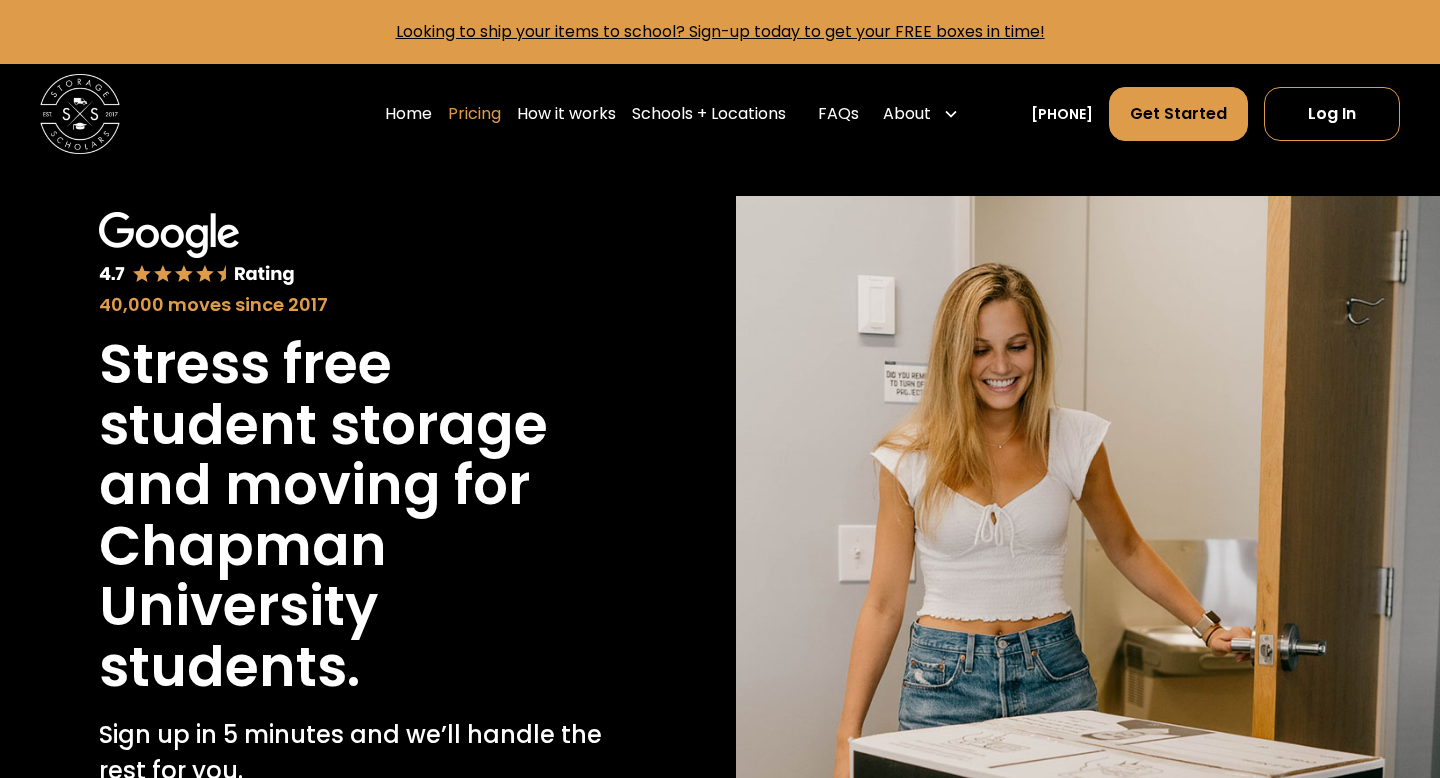 click on "Pricing" at bounding box center (474, 114) 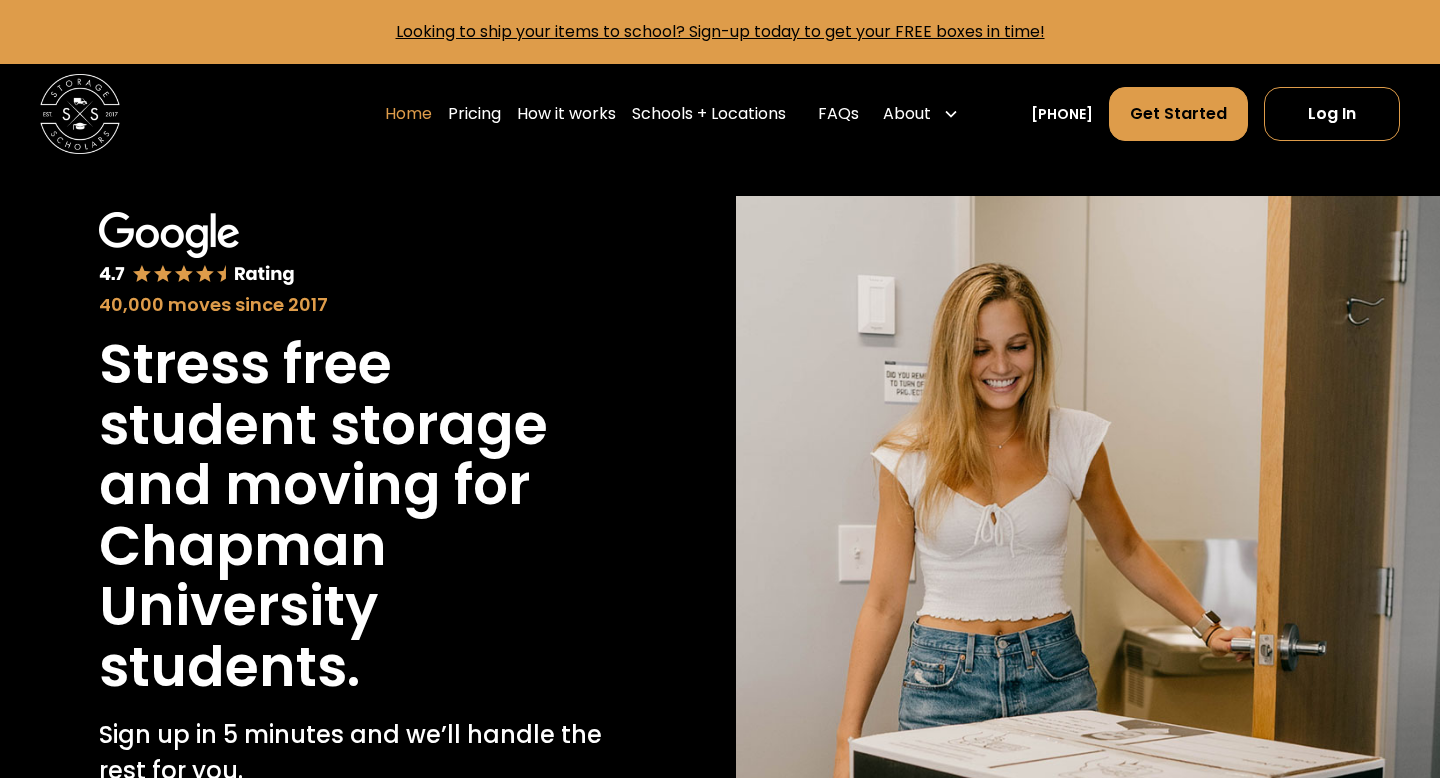 click on "Home" at bounding box center [408, 114] 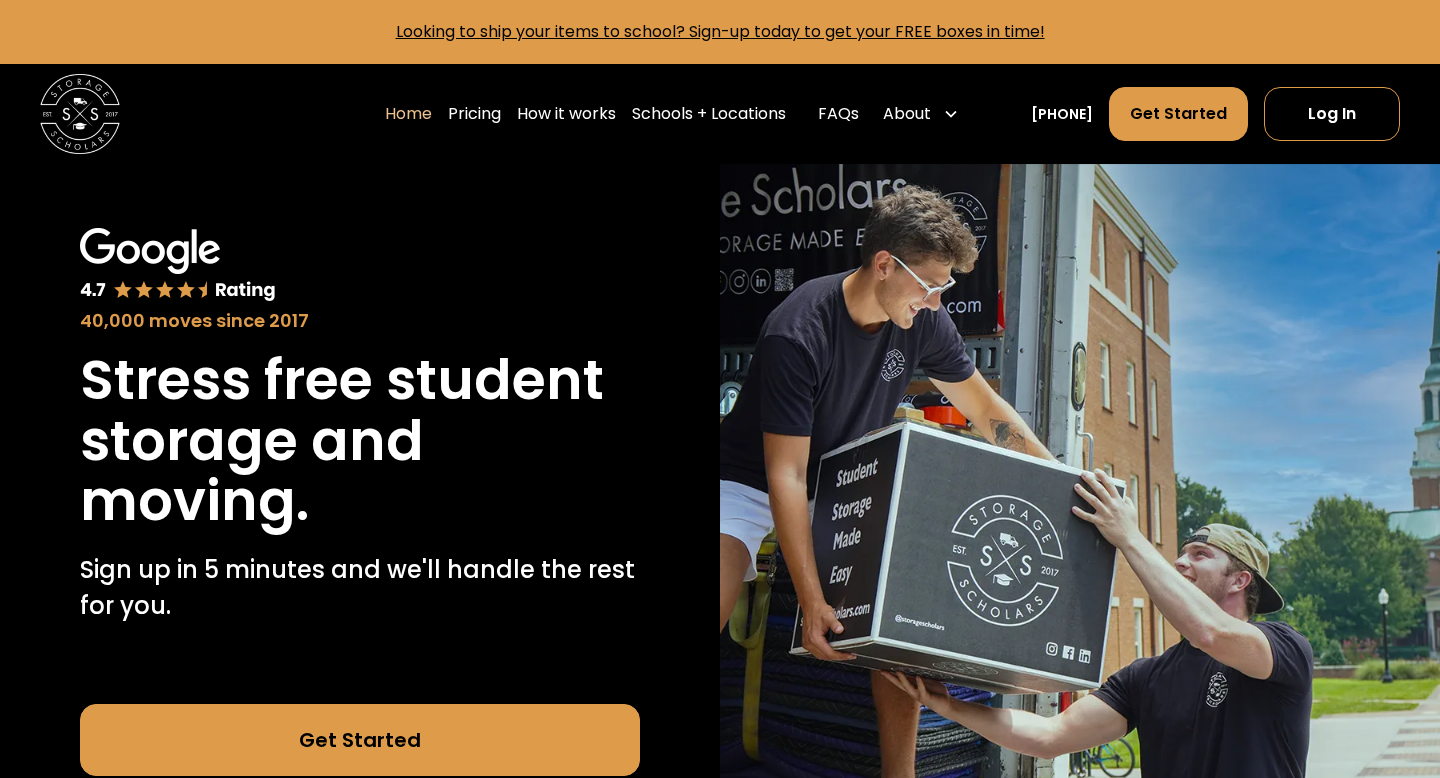 scroll, scrollTop: 0, scrollLeft: 0, axis: both 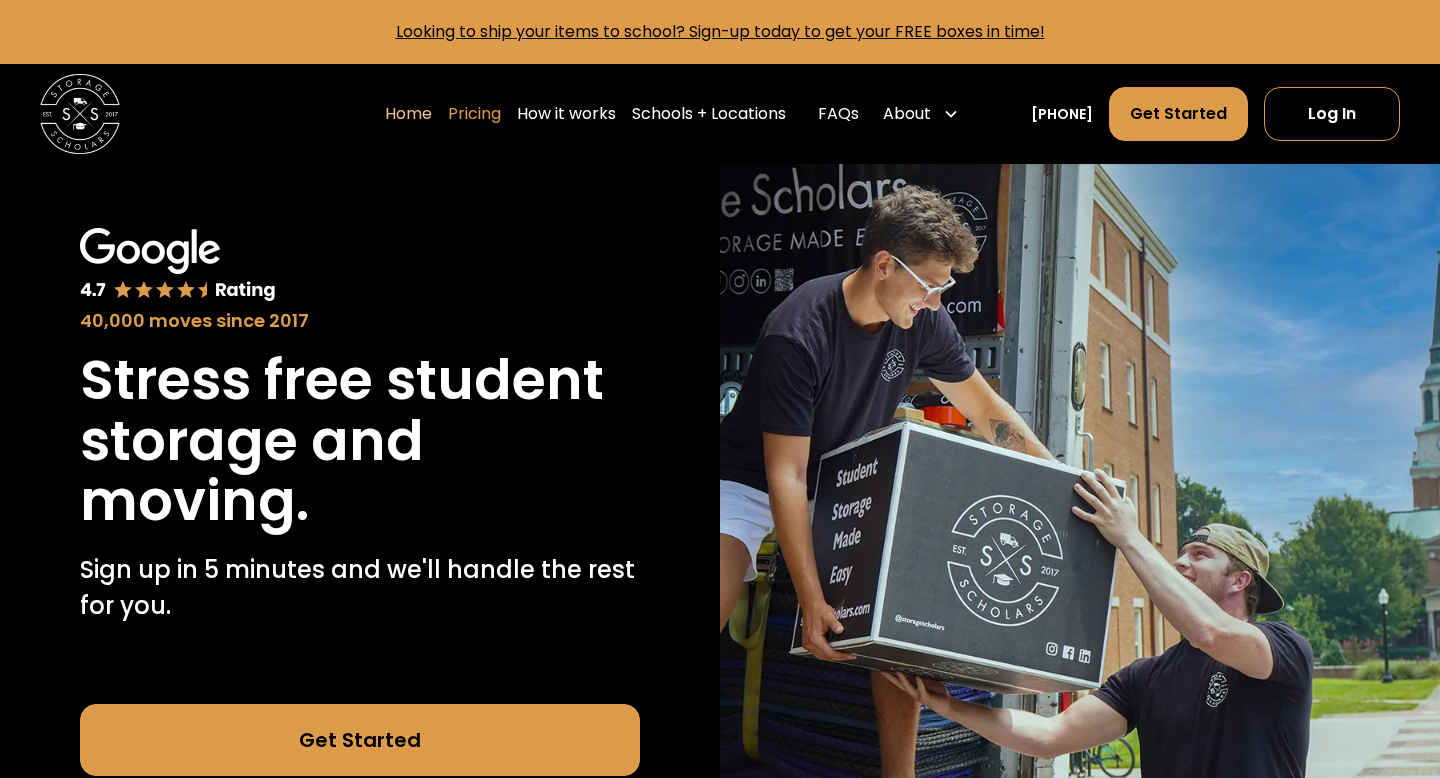 click on "Pricing" at bounding box center (474, 114) 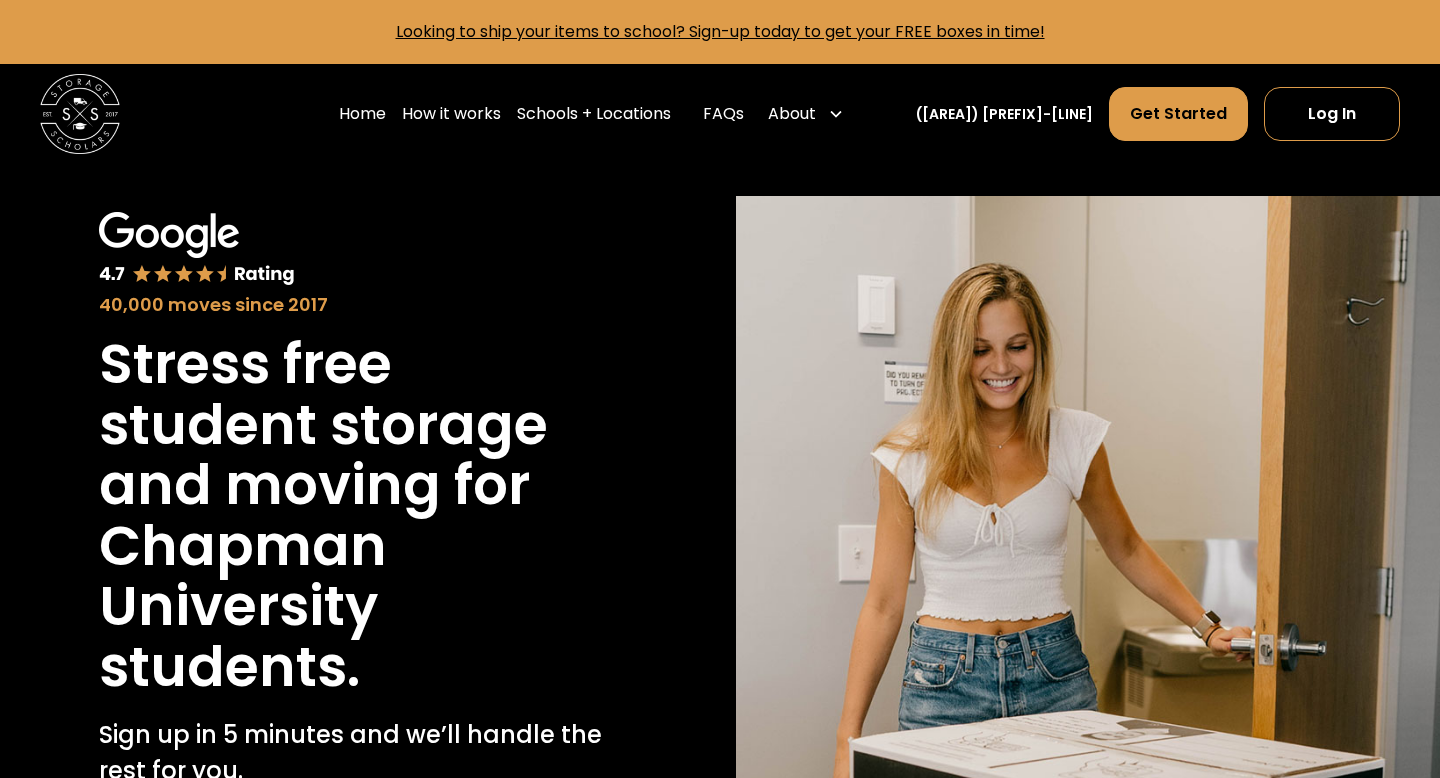 scroll, scrollTop: 0, scrollLeft: 0, axis: both 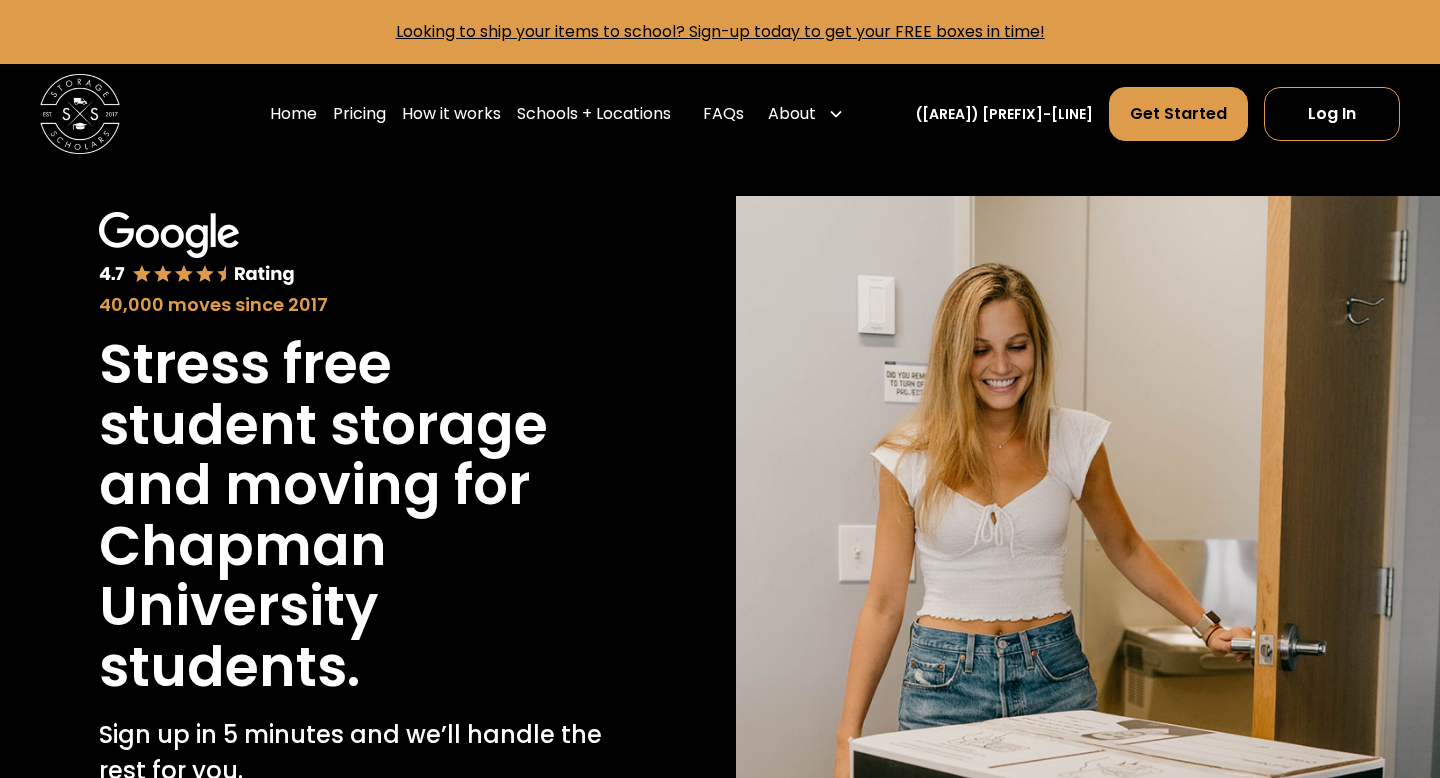 click on "40,000 moves since 2017" at bounding box center [352, 265] 